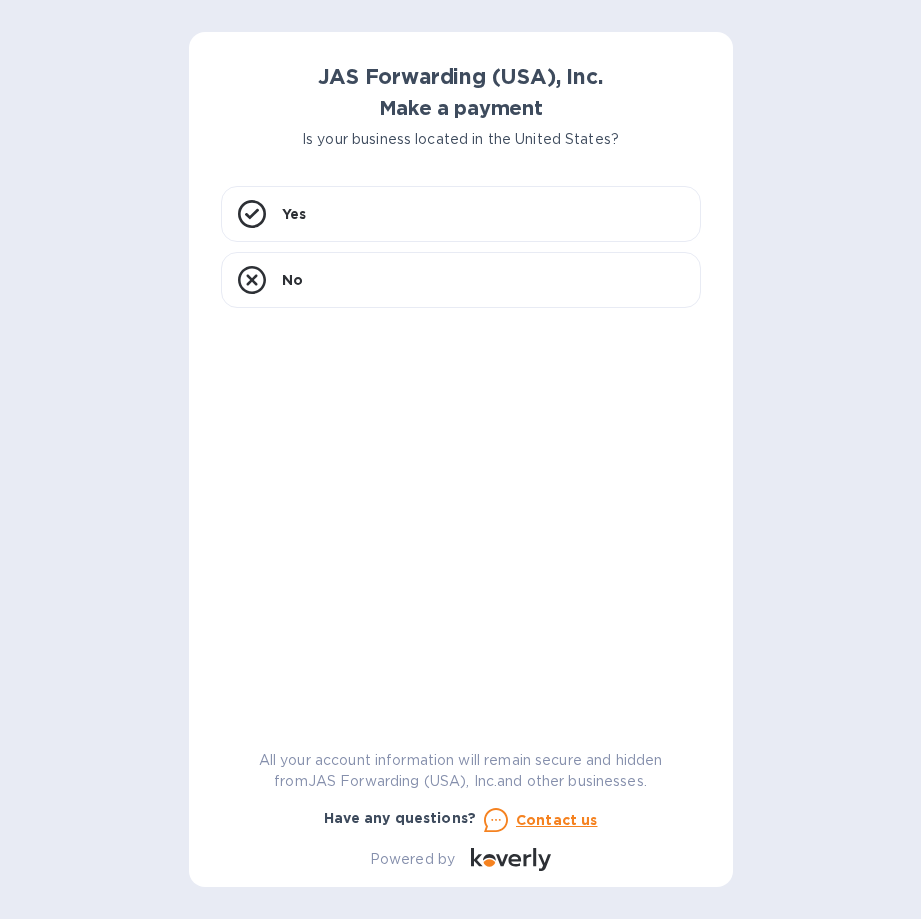scroll, scrollTop: 0, scrollLeft: 0, axis: both 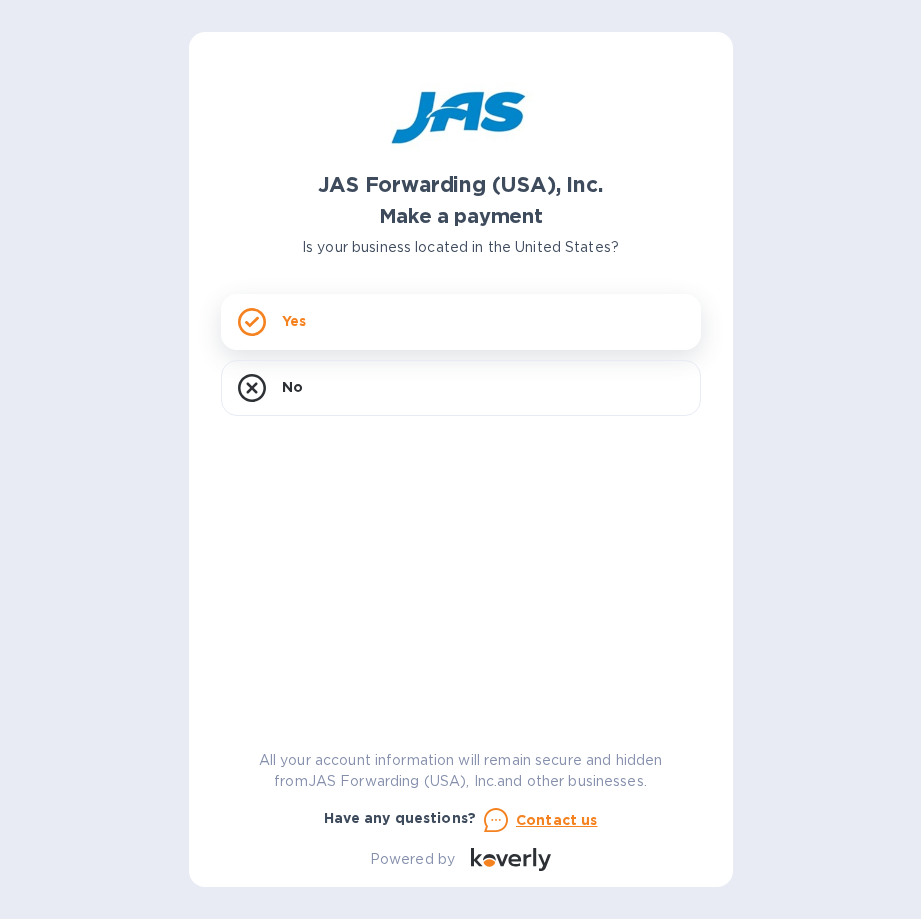 click on "Yes" at bounding box center (461, 322) 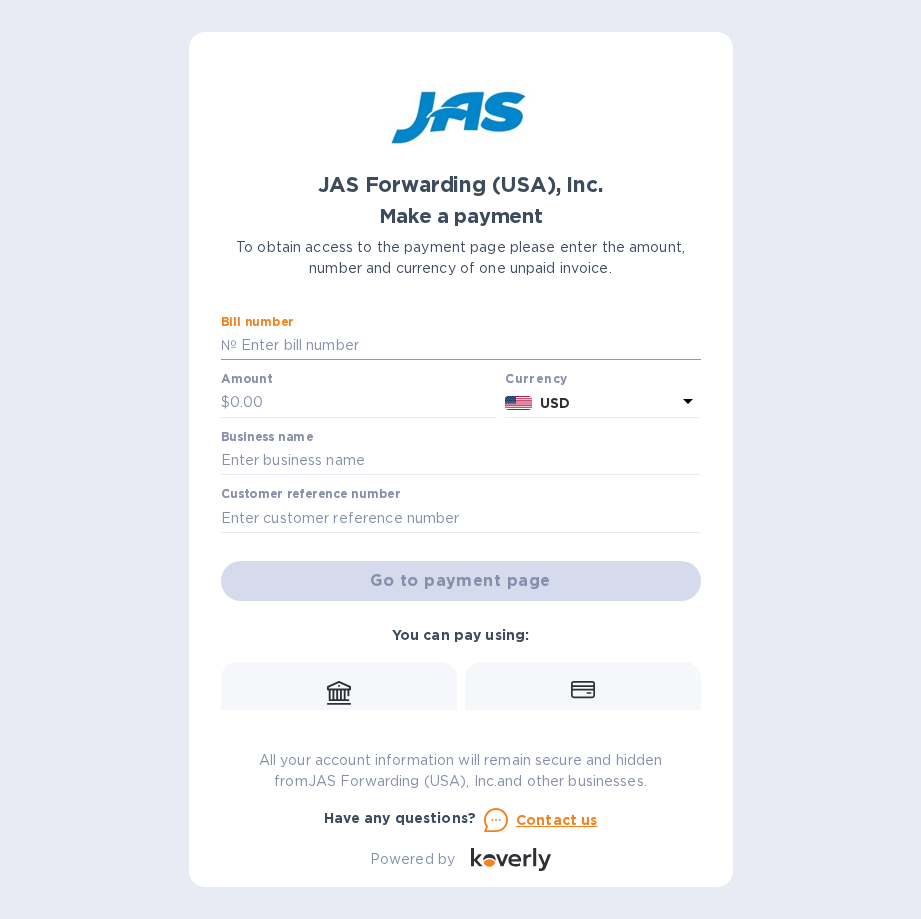 click at bounding box center (469, 346) 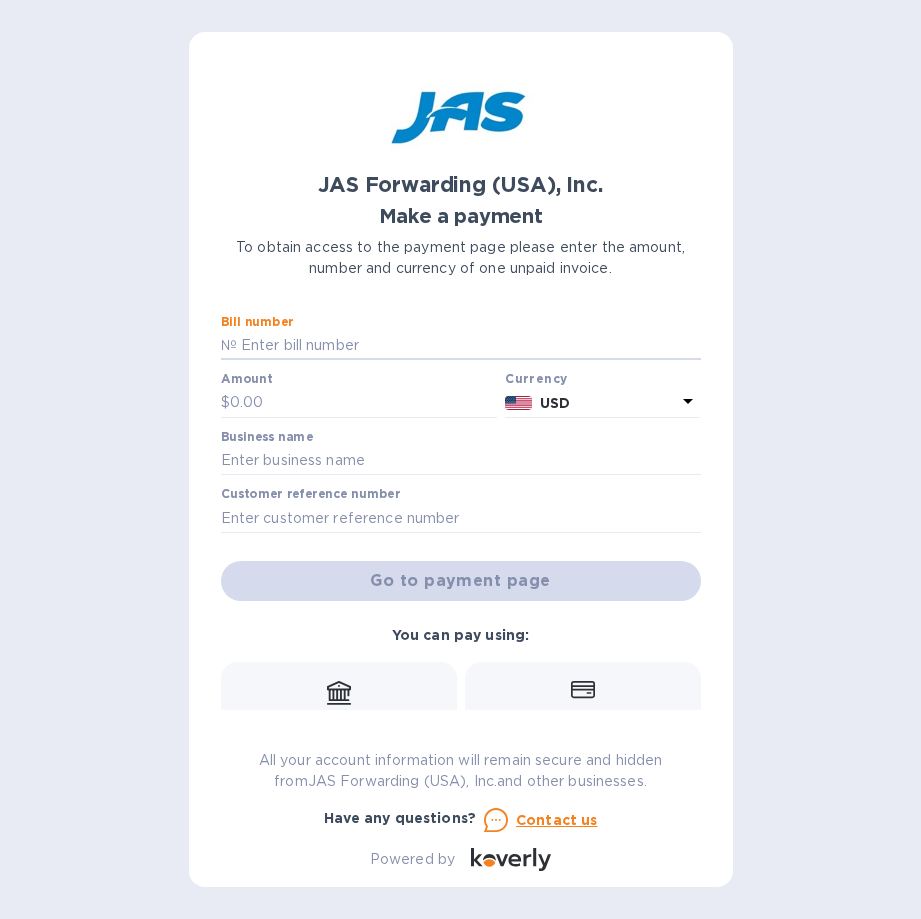 type on "o" 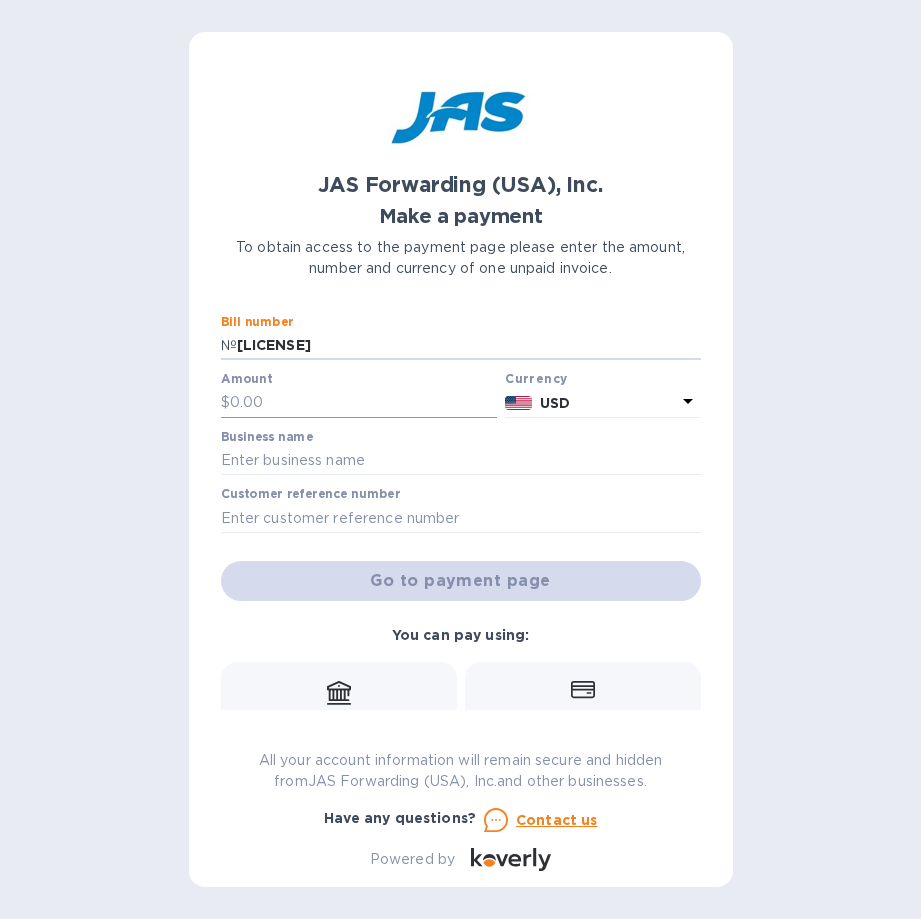 type on "[LICENSE]" 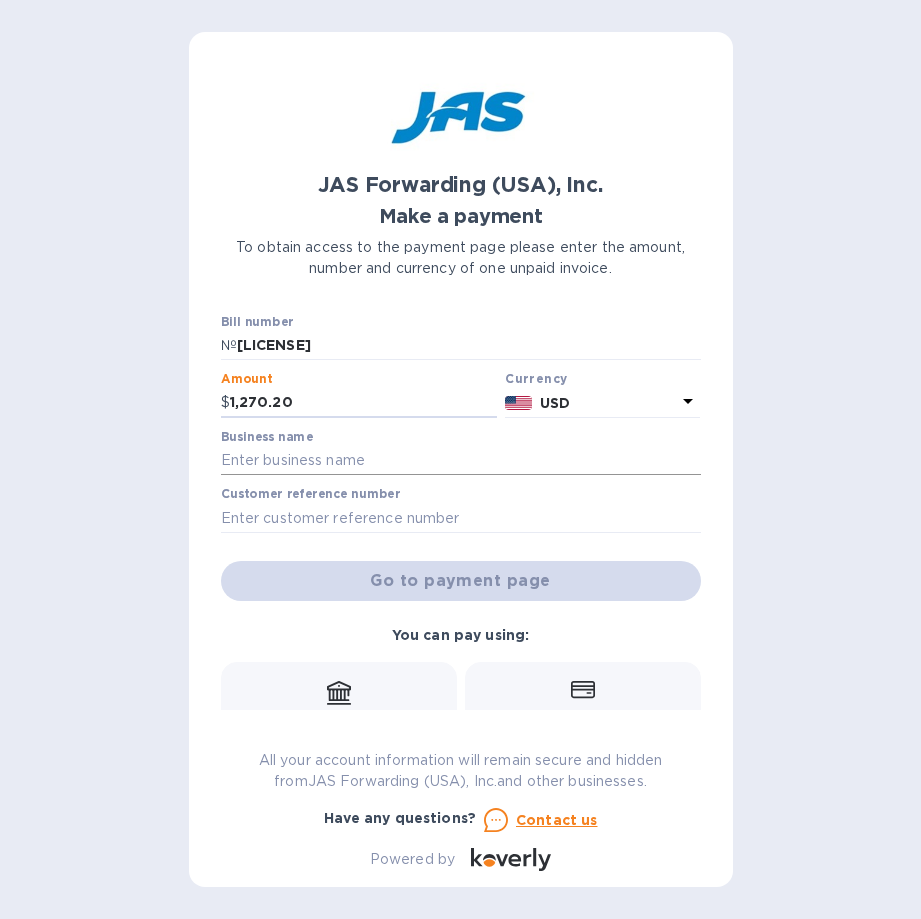 type on "1,270.20" 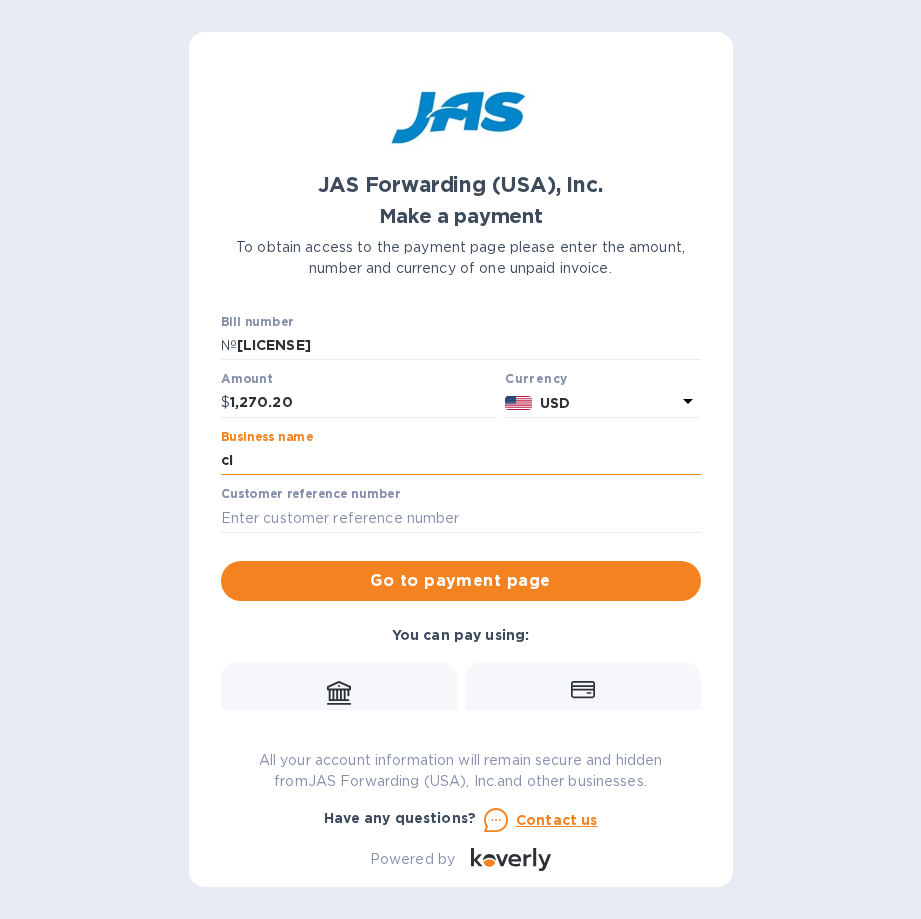 type on "c" 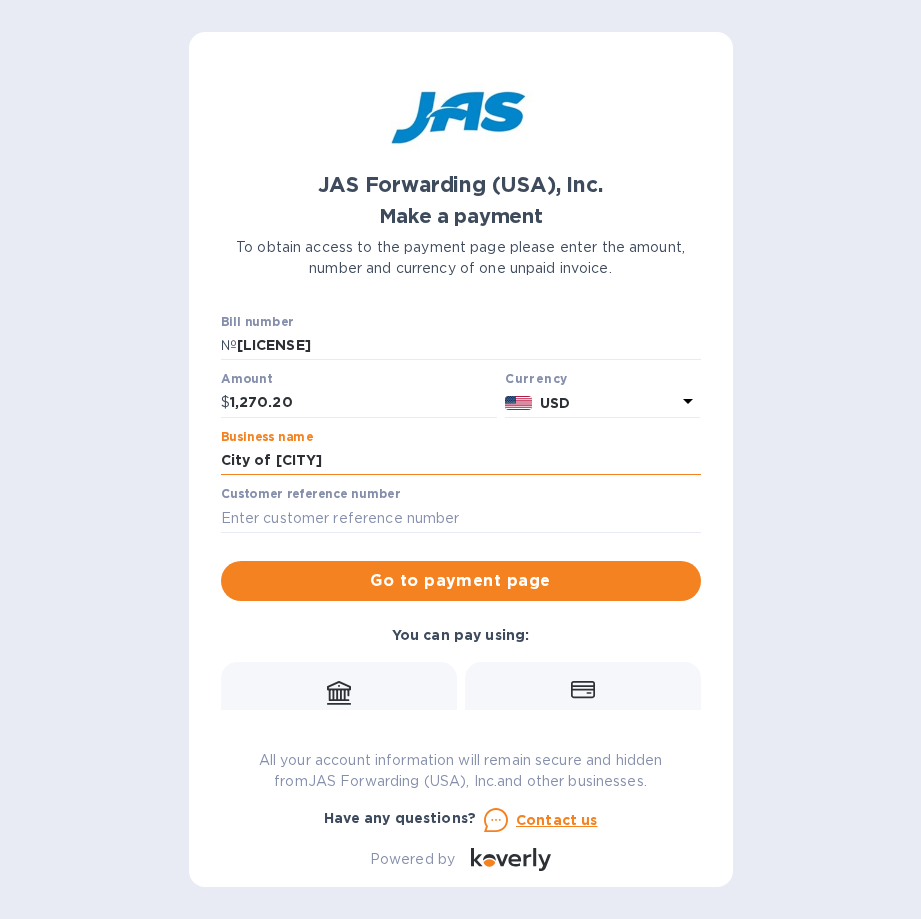 click on "City of [CITY]" at bounding box center [461, 461] 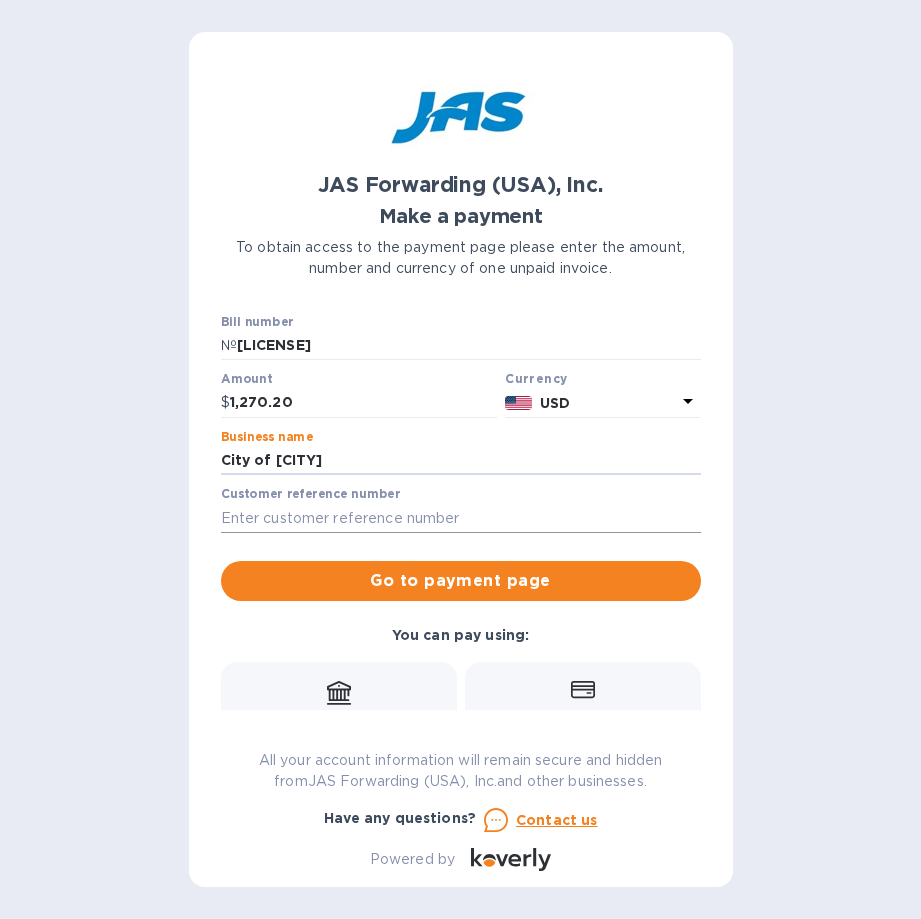 type on "City of [CITY]" 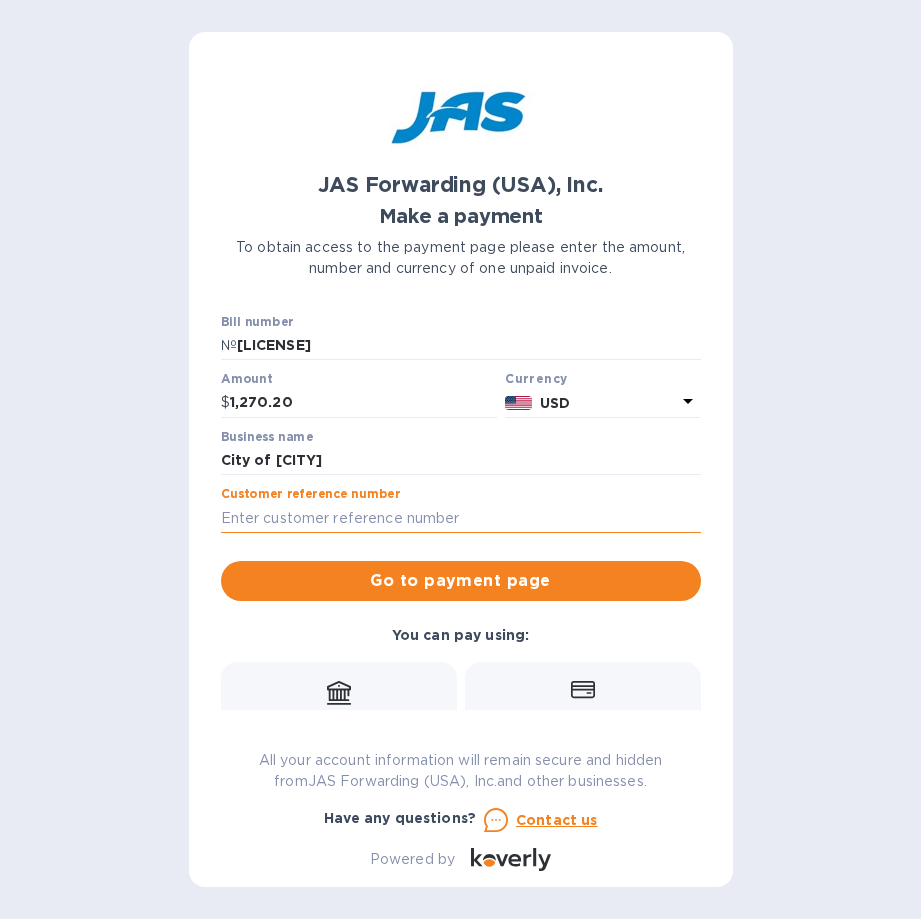 click at bounding box center [461, 518] 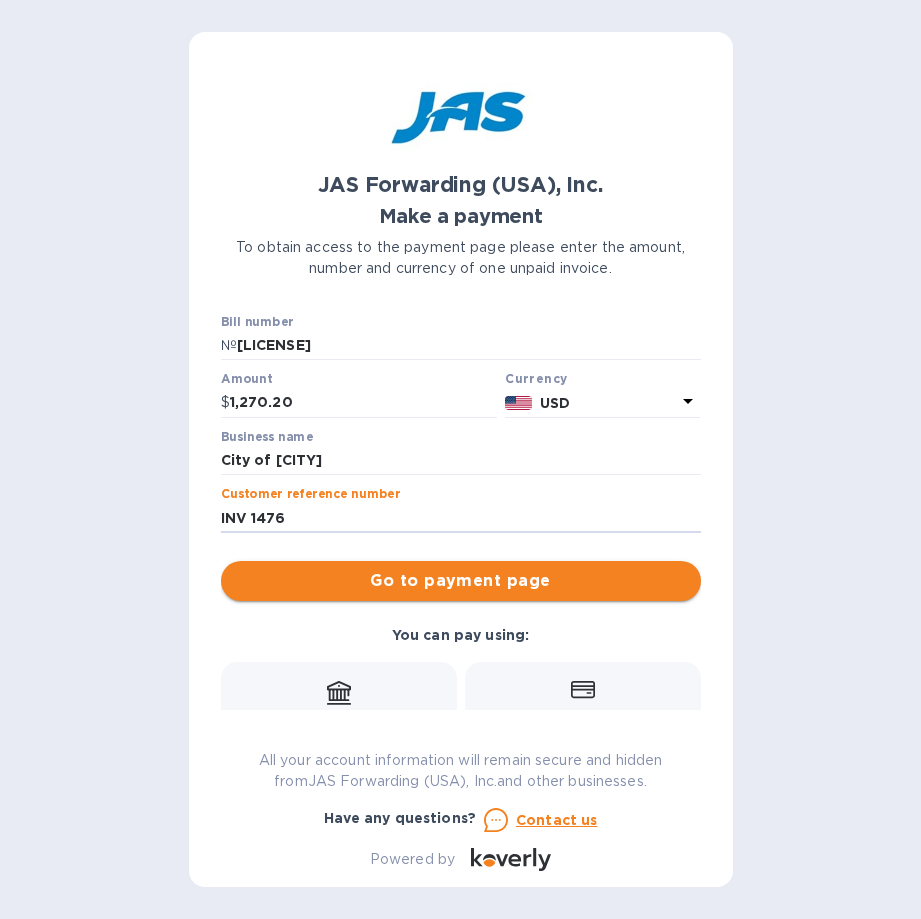 type on "INV 1476" 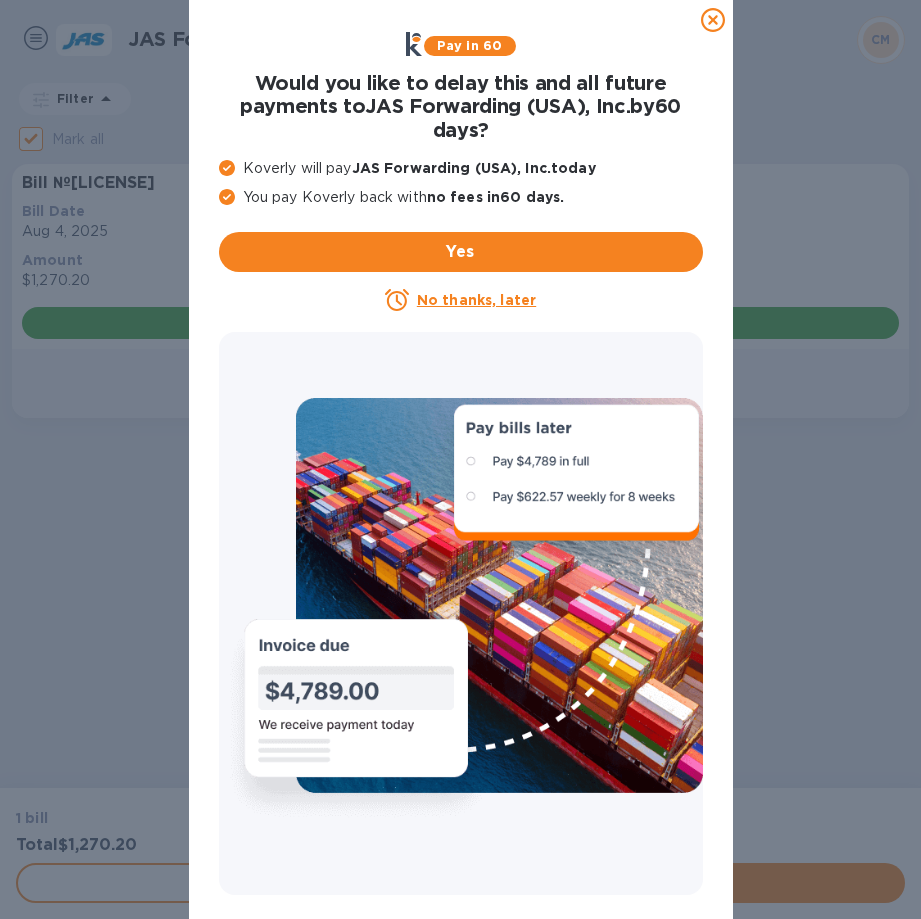 click on "No thanks, later" at bounding box center (476, 300) 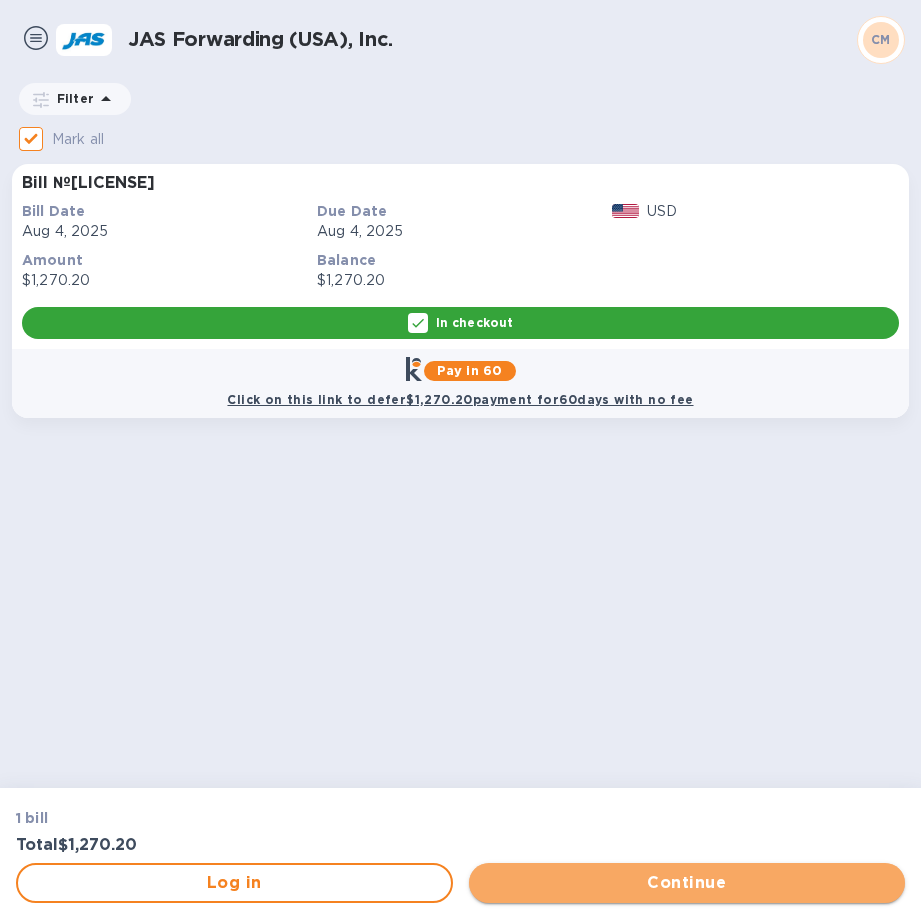 click on "Continue" at bounding box center [687, 883] 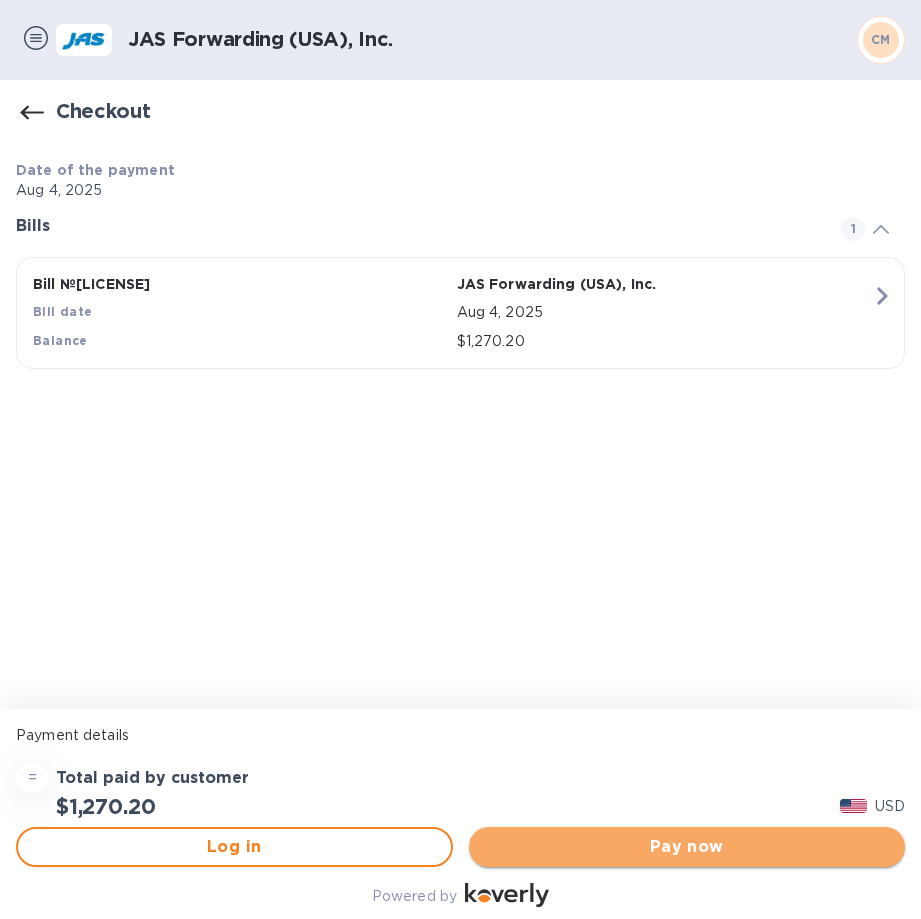click on "Pay now" at bounding box center (687, 847) 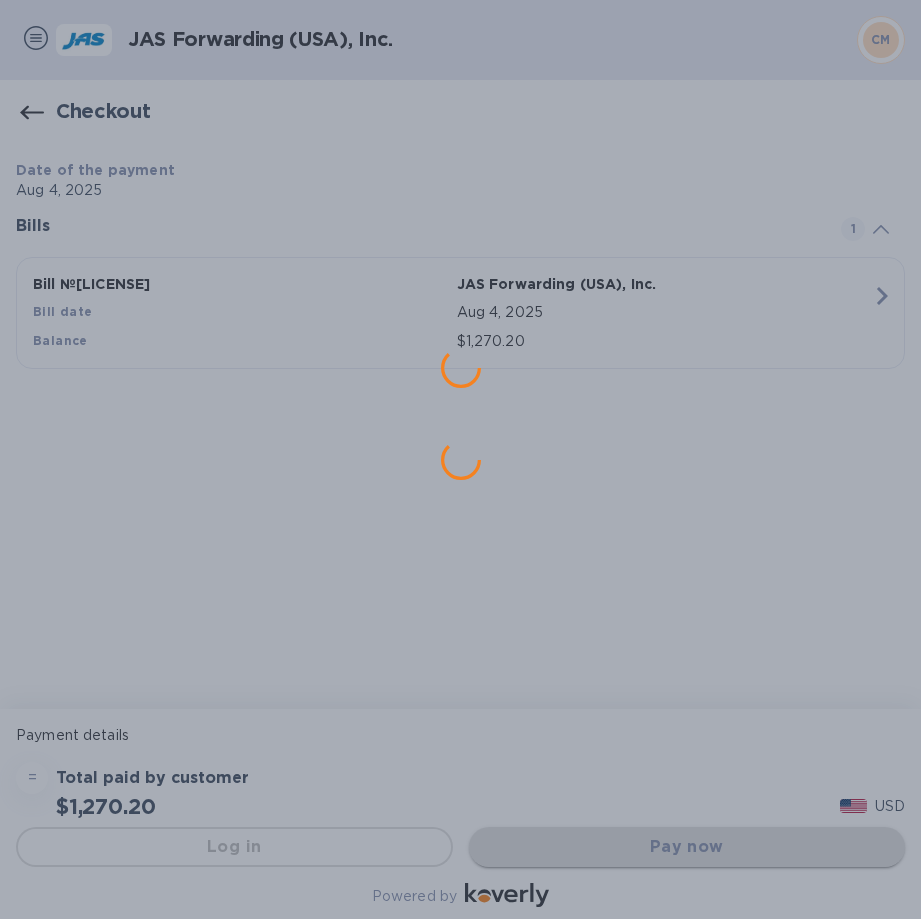 scroll, scrollTop: 0, scrollLeft: 0, axis: both 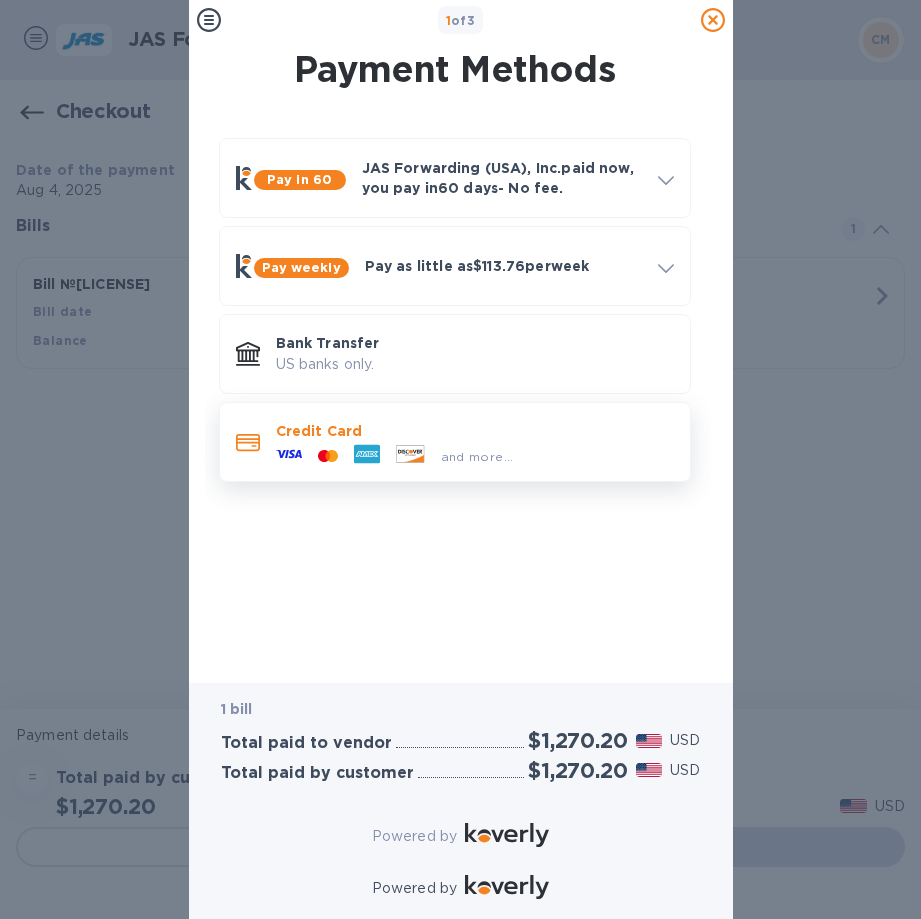 click at bounding box center [410, 456] 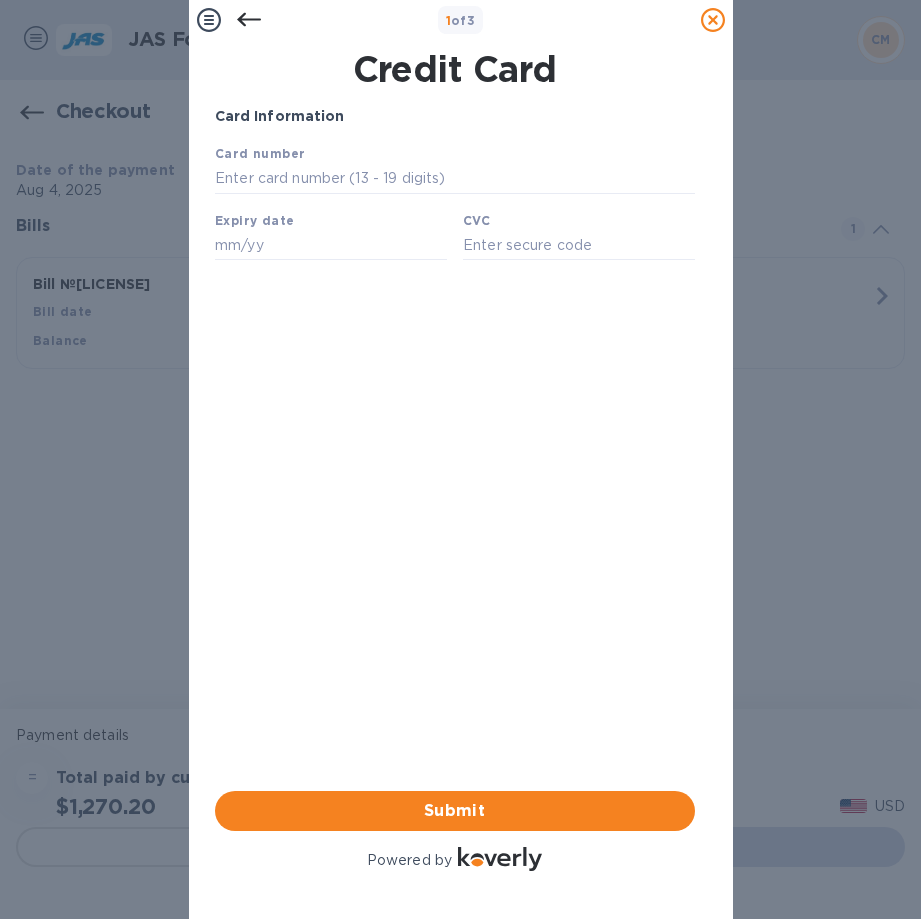 scroll, scrollTop: 0, scrollLeft: 0, axis: both 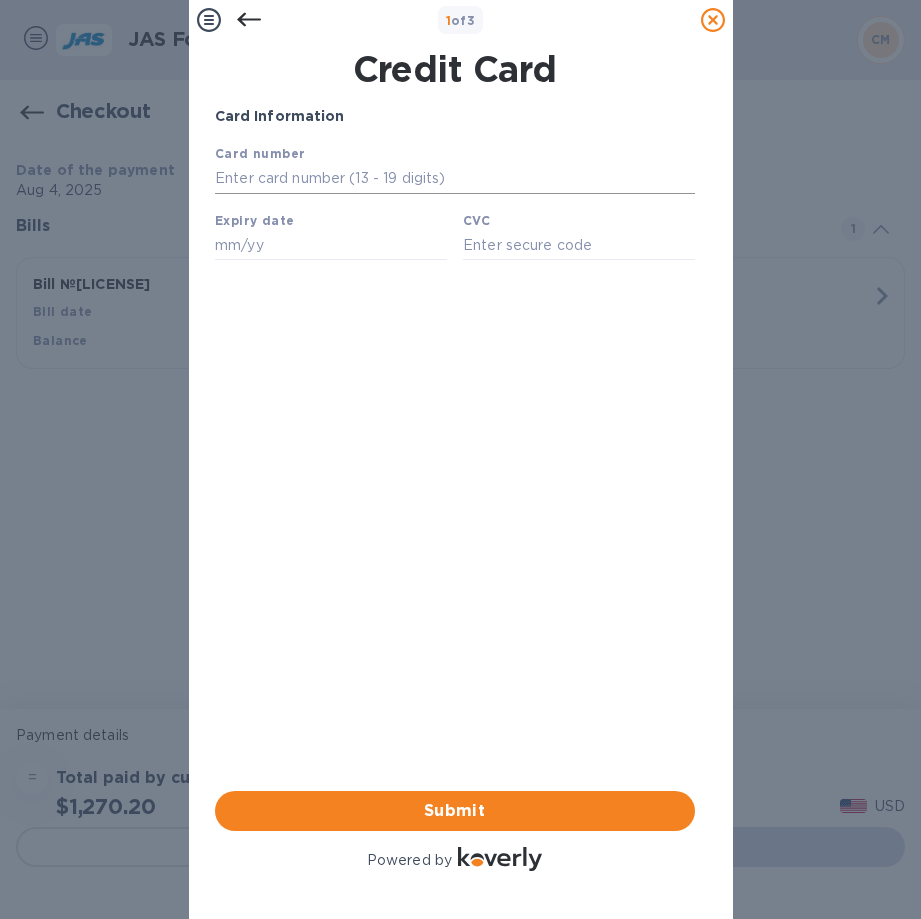 click at bounding box center [454, 179] 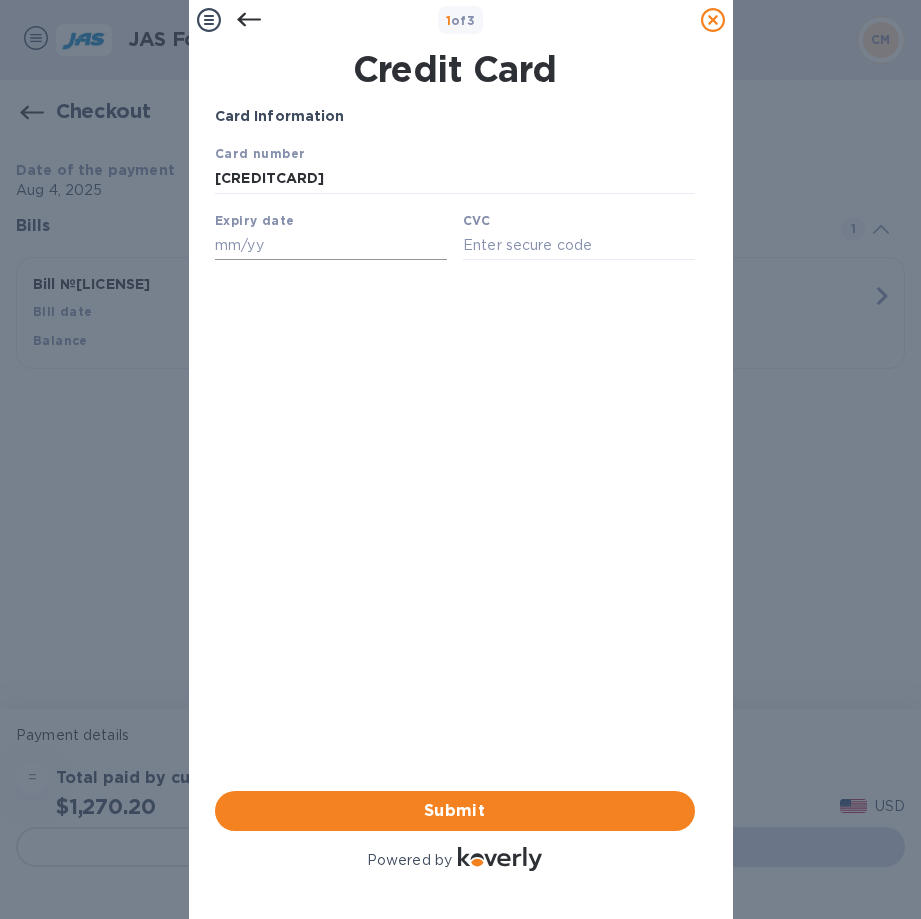 type on "[CREDITCARD]" 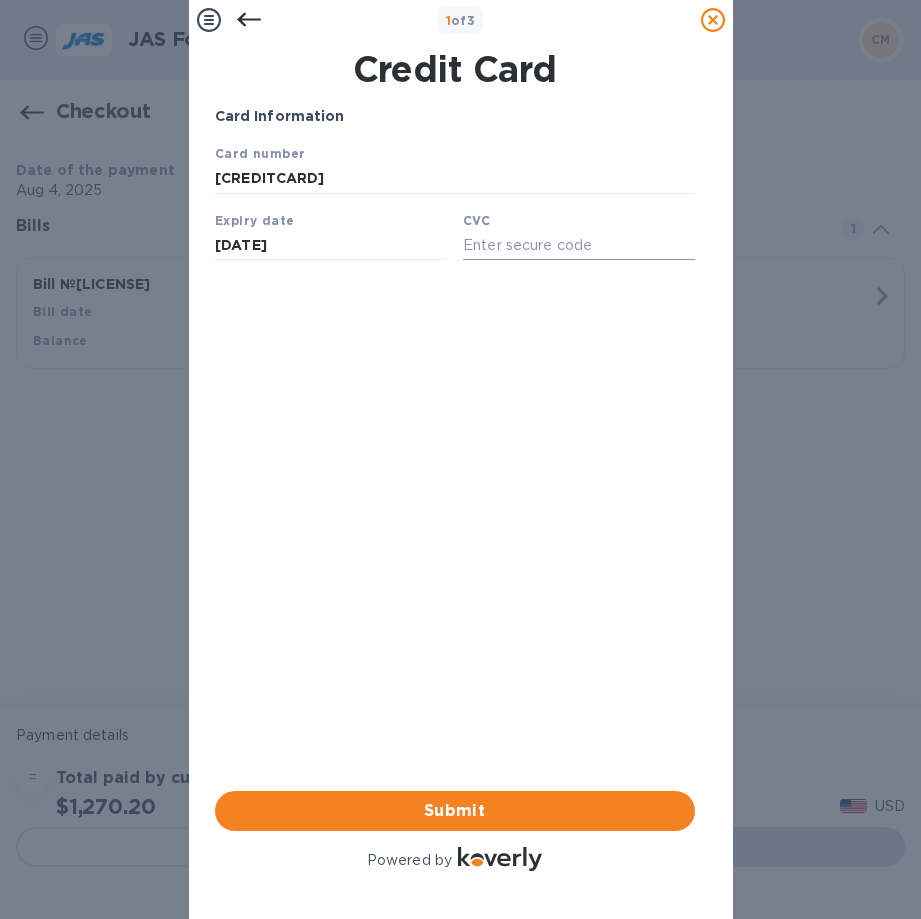 type on "[DATE]" 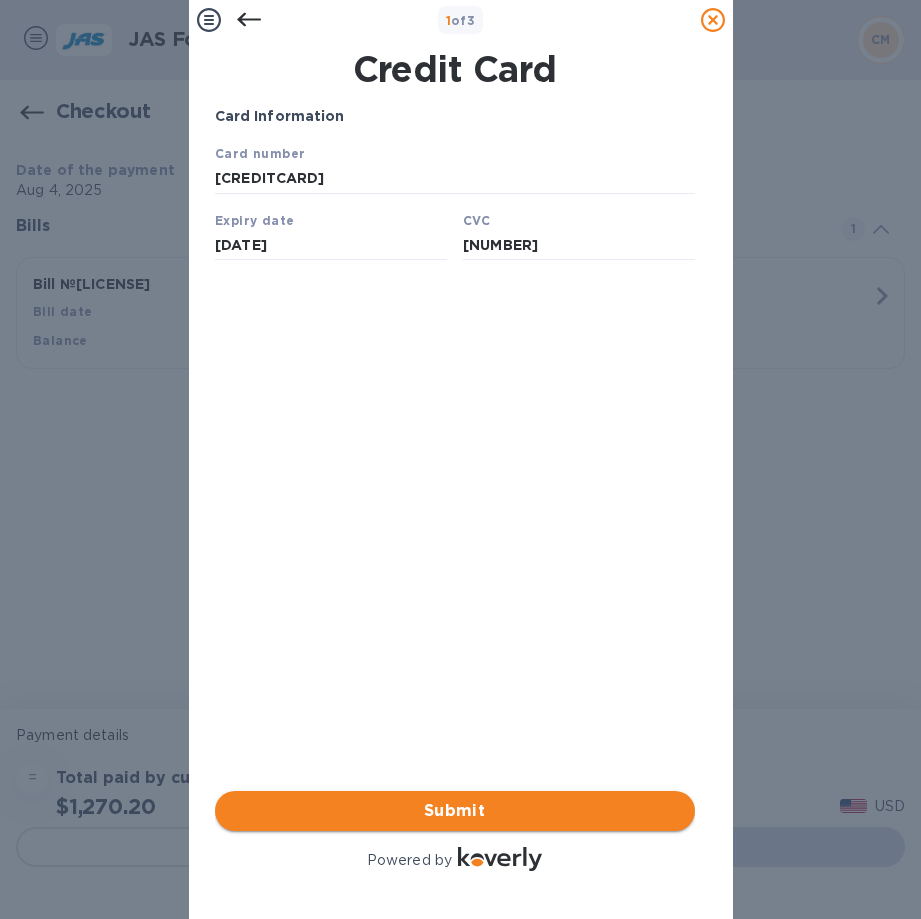 type on "[NUMBER]" 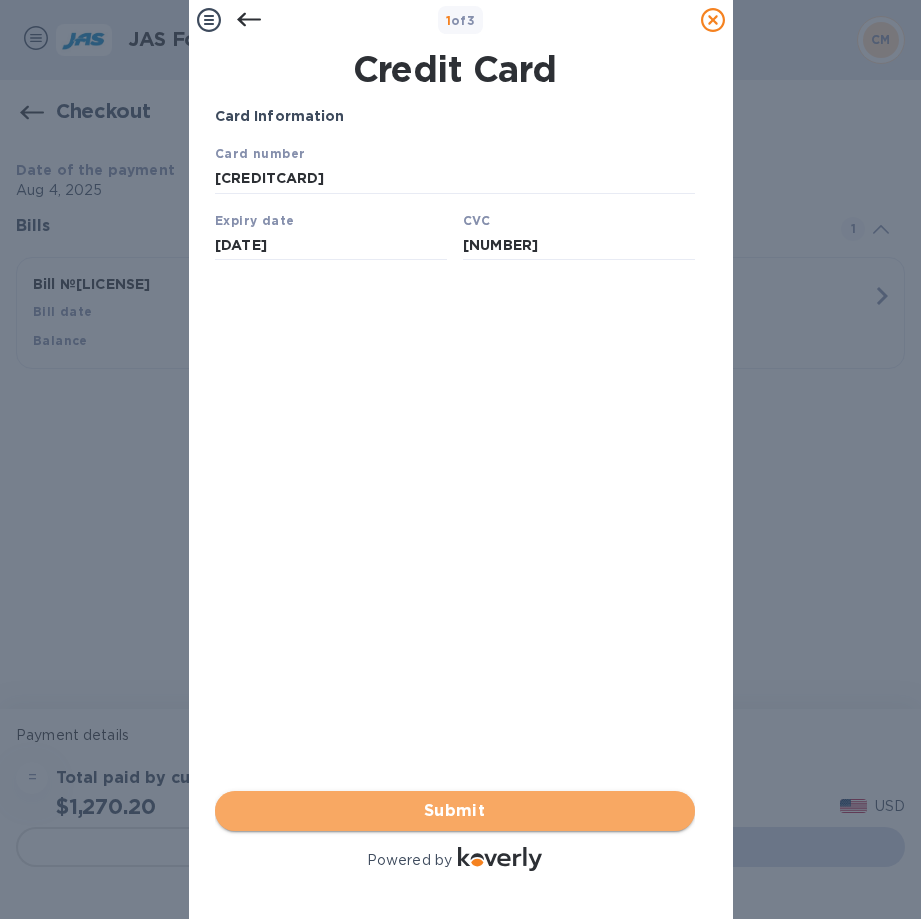 click on "Submit" at bounding box center (455, 811) 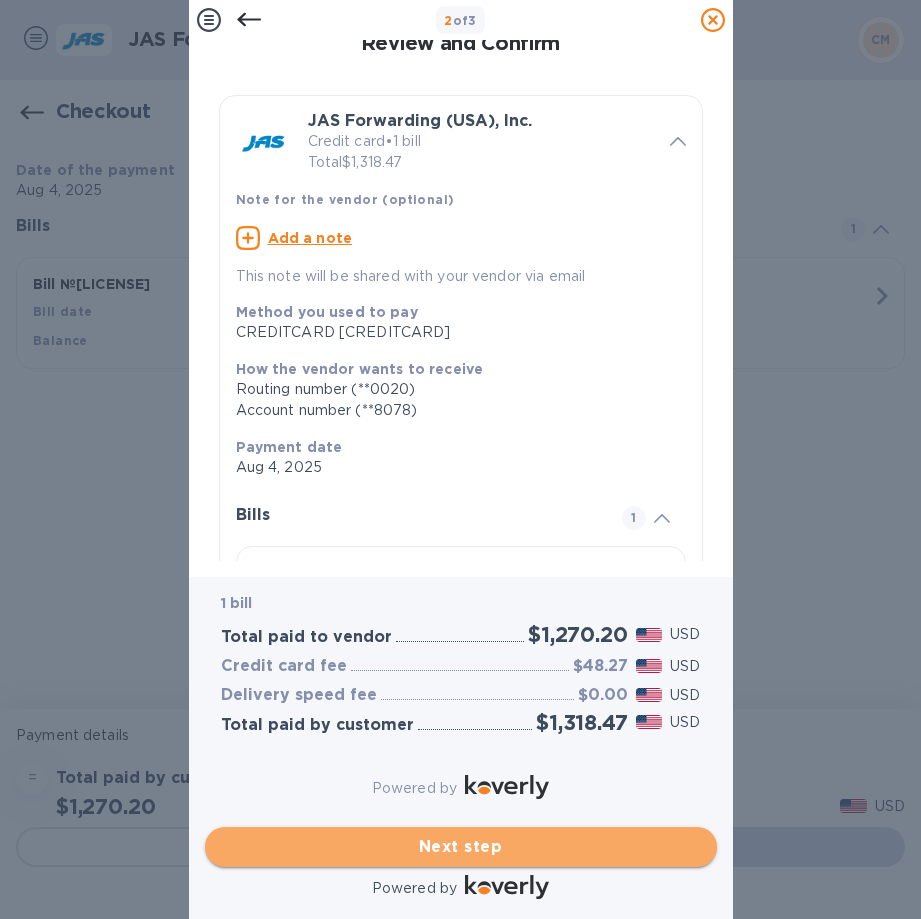 click on "Next step" at bounding box center [461, 847] 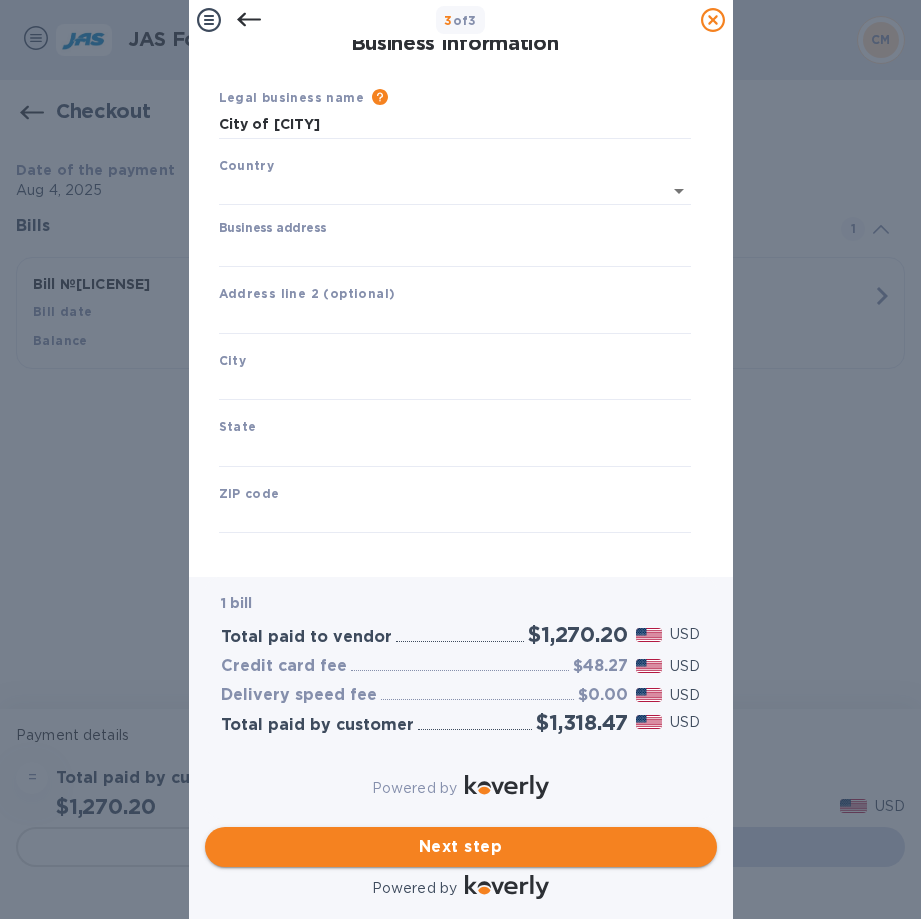 type on "United States" 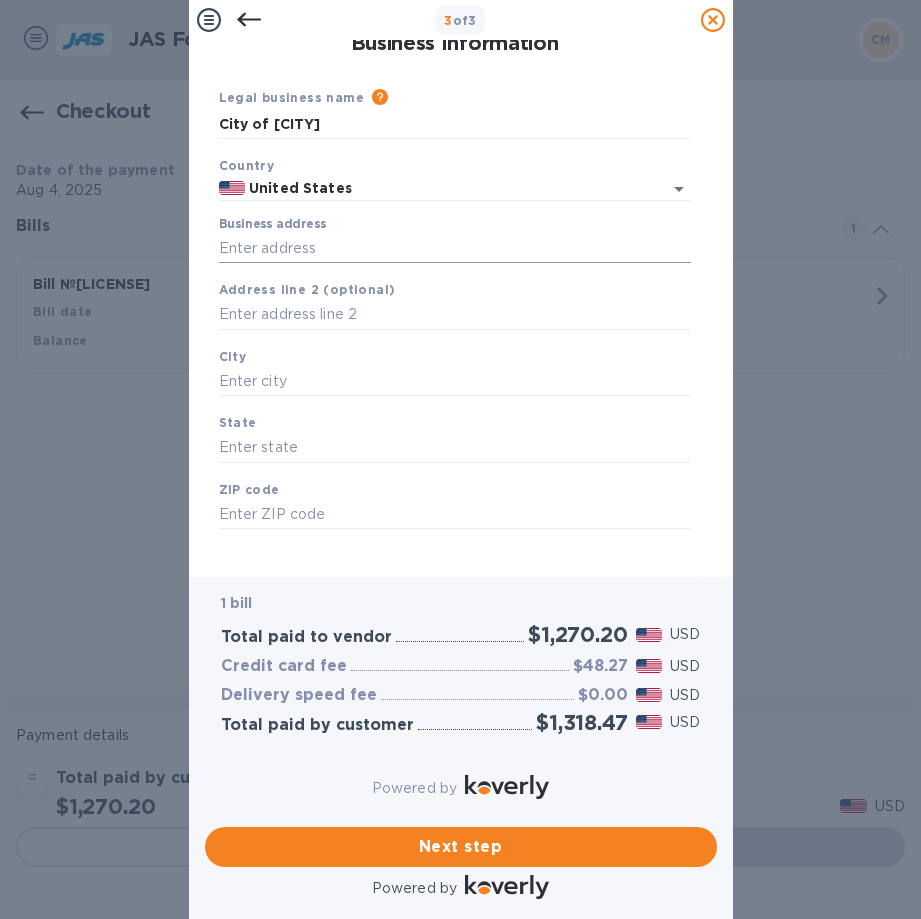 click on "Business address" at bounding box center [455, 248] 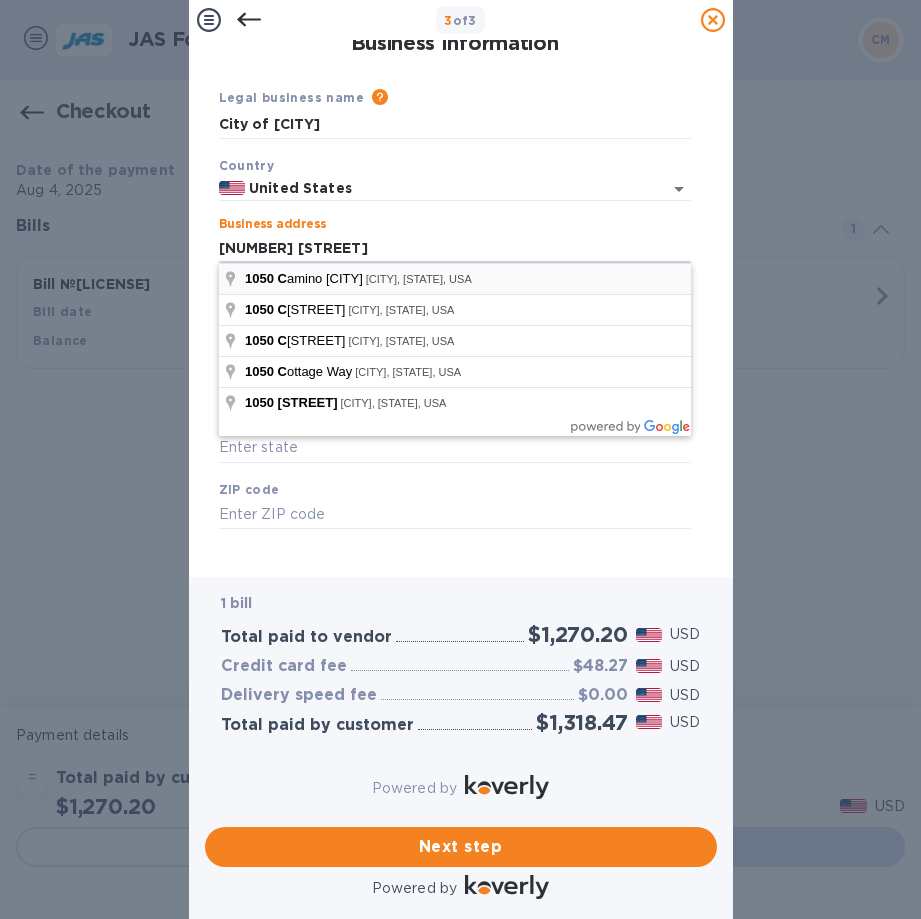 type on "[NUMBER] [STREET]" 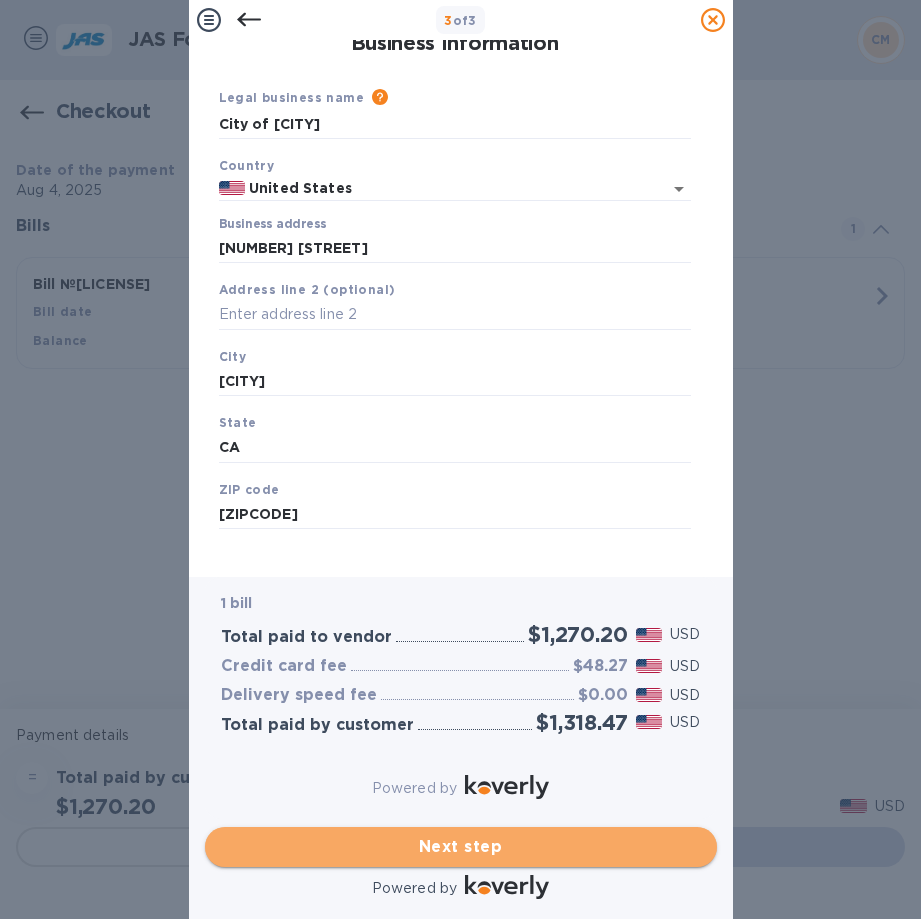 click on "Next step" at bounding box center [461, 847] 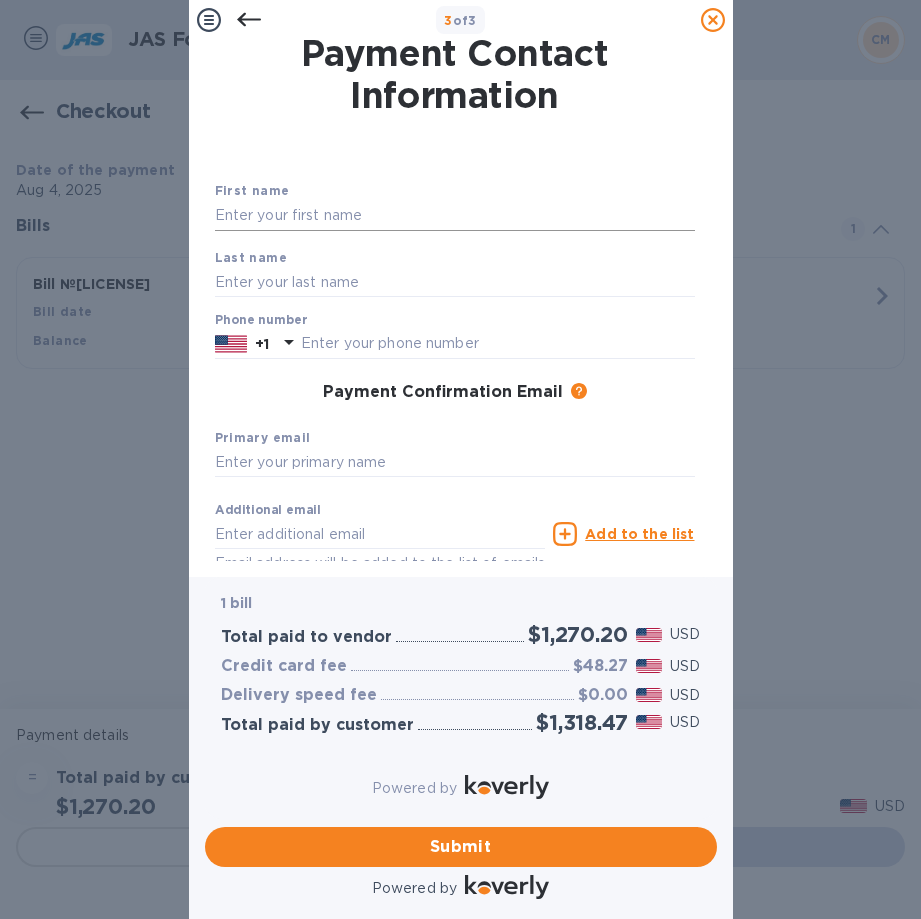 click at bounding box center (455, 216) 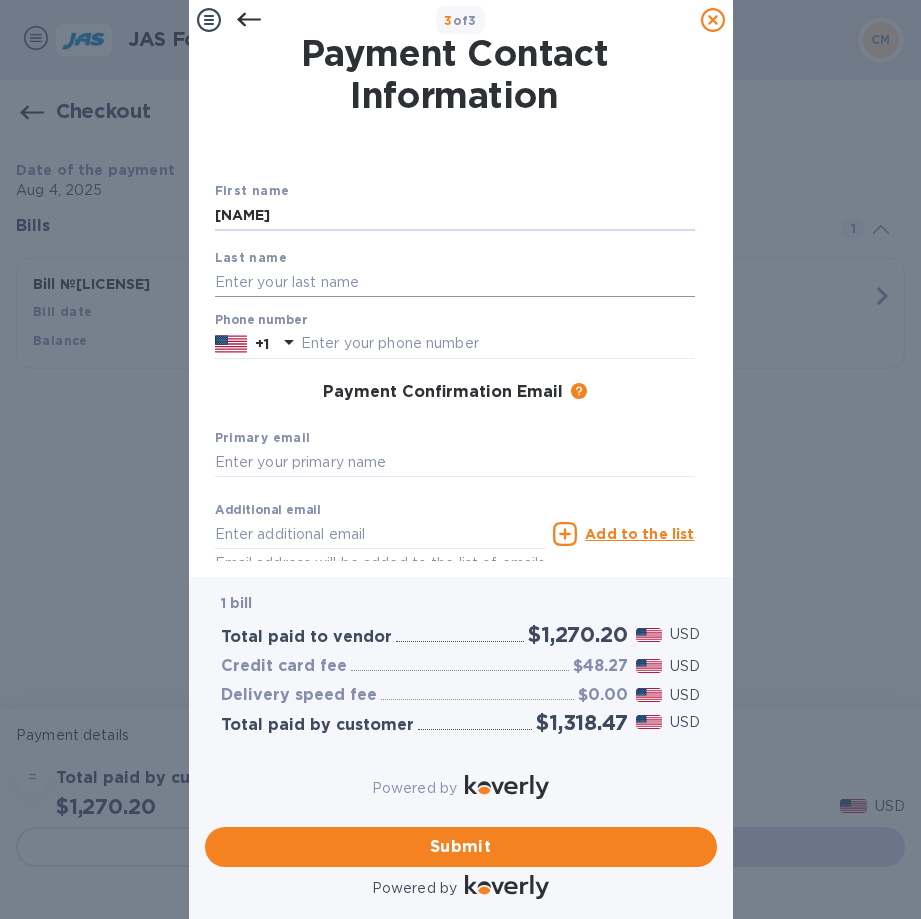 type on "[NAME]" 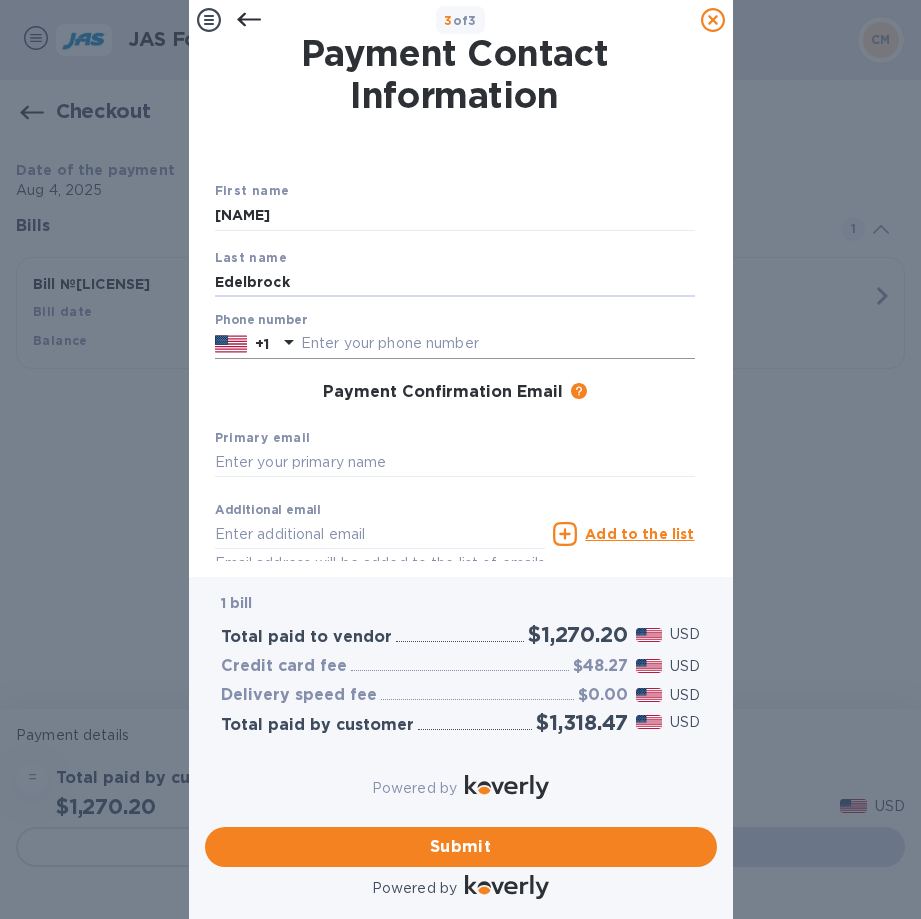type on "Edelbrock" 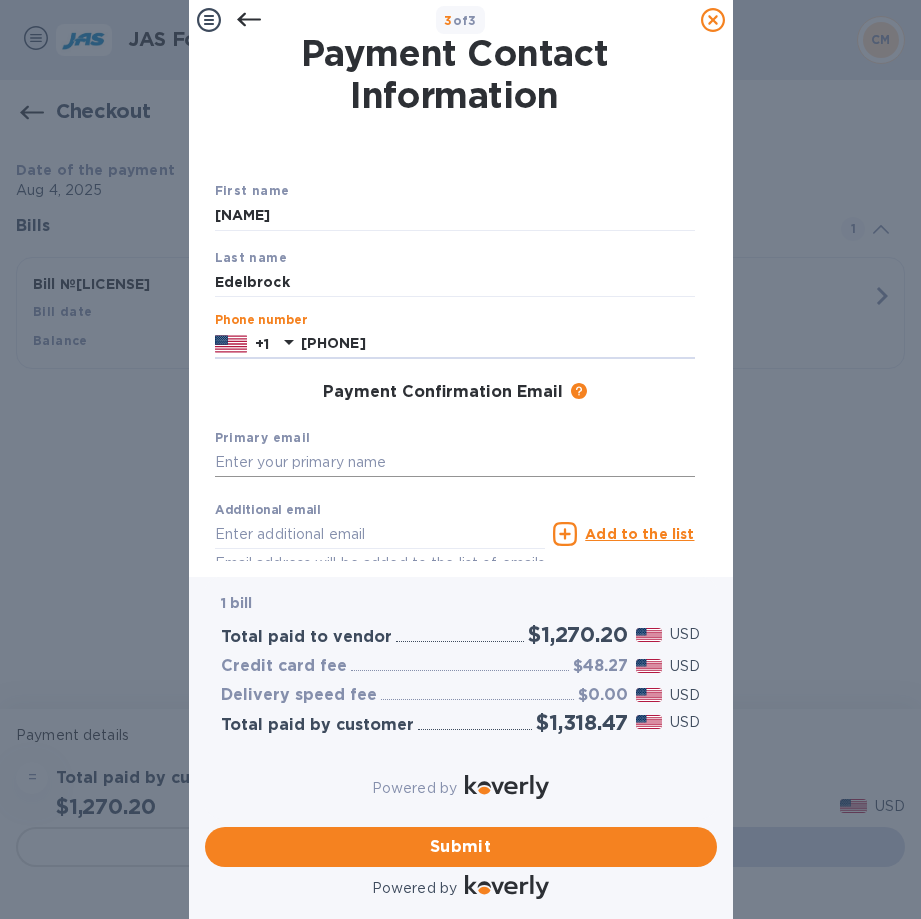 type on "[PHONE]" 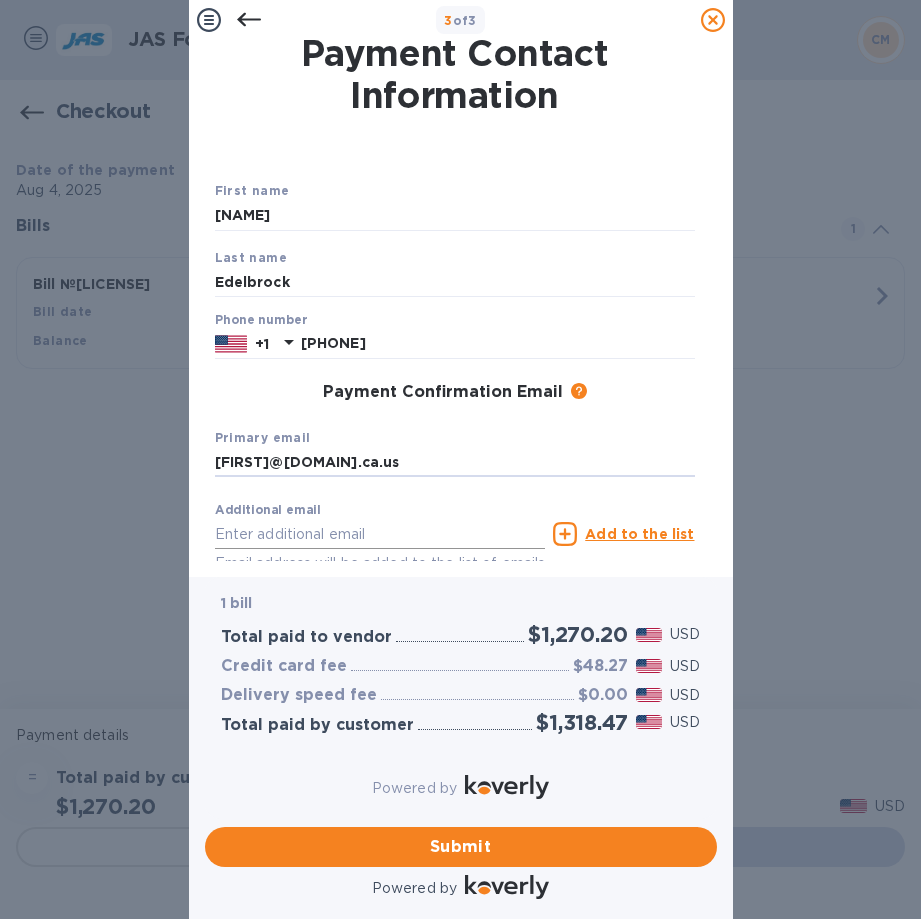 type on "[FIRST]@[DOMAIN].ca.us" 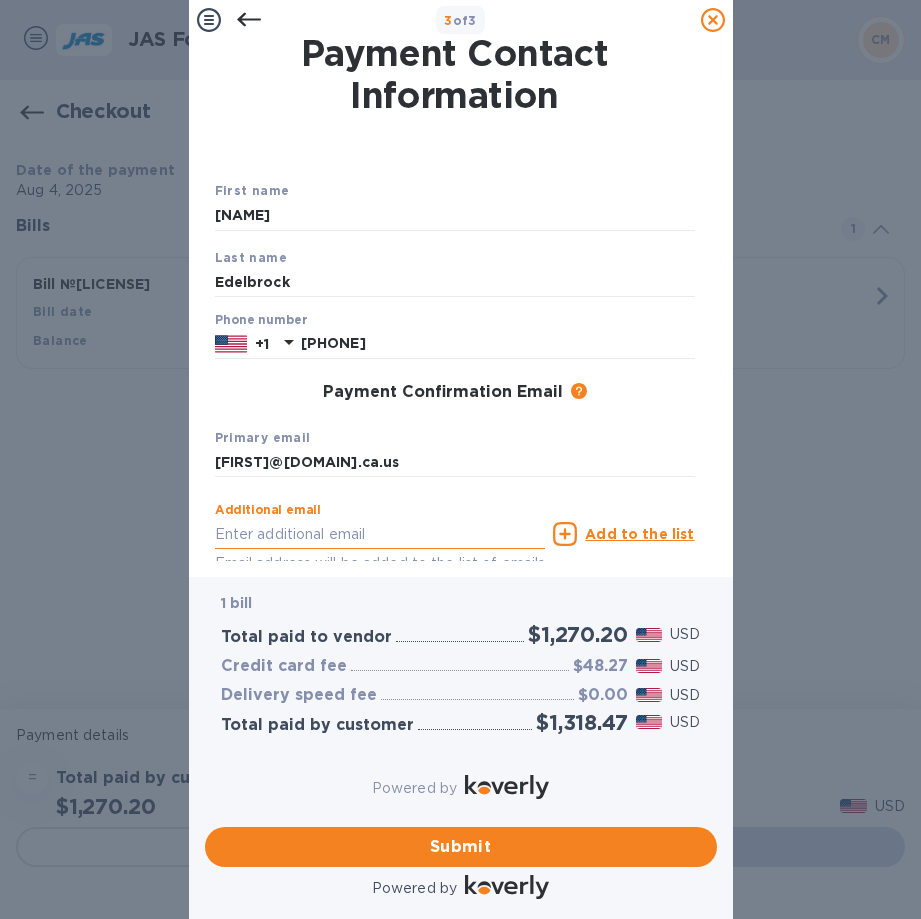 click at bounding box center [380, 534] 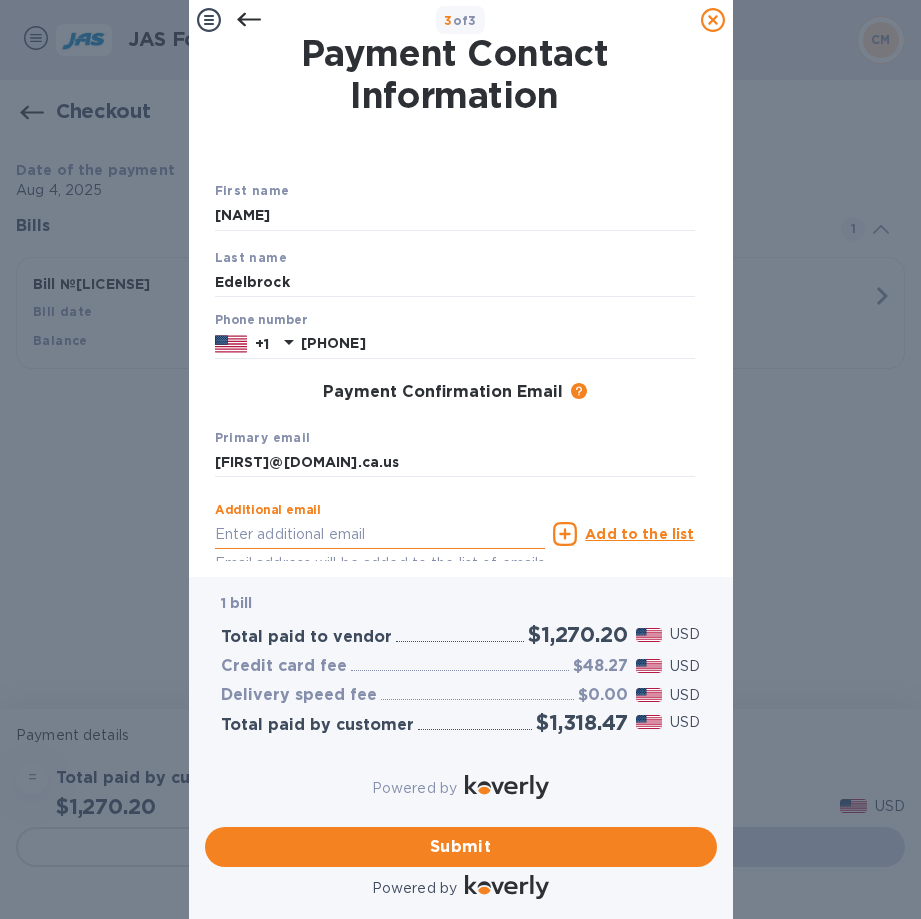 type on "[FIRST]@[DOMAIN].ca.us" 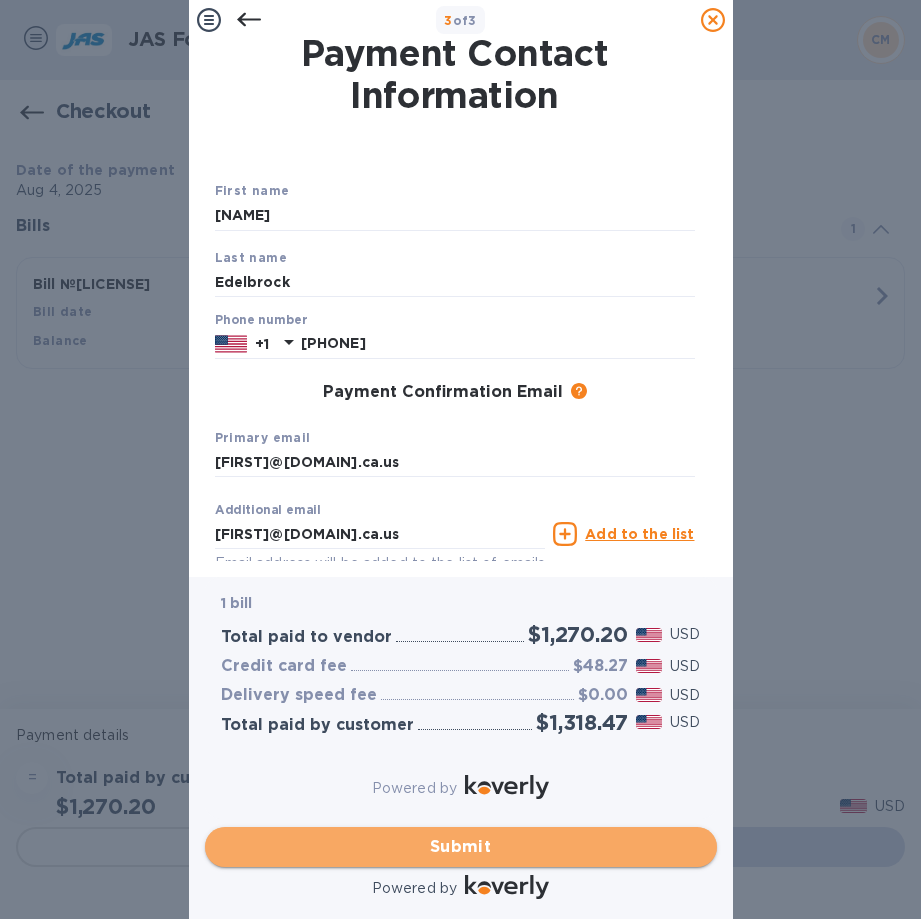 click on "Submit" at bounding box center (461, 847) 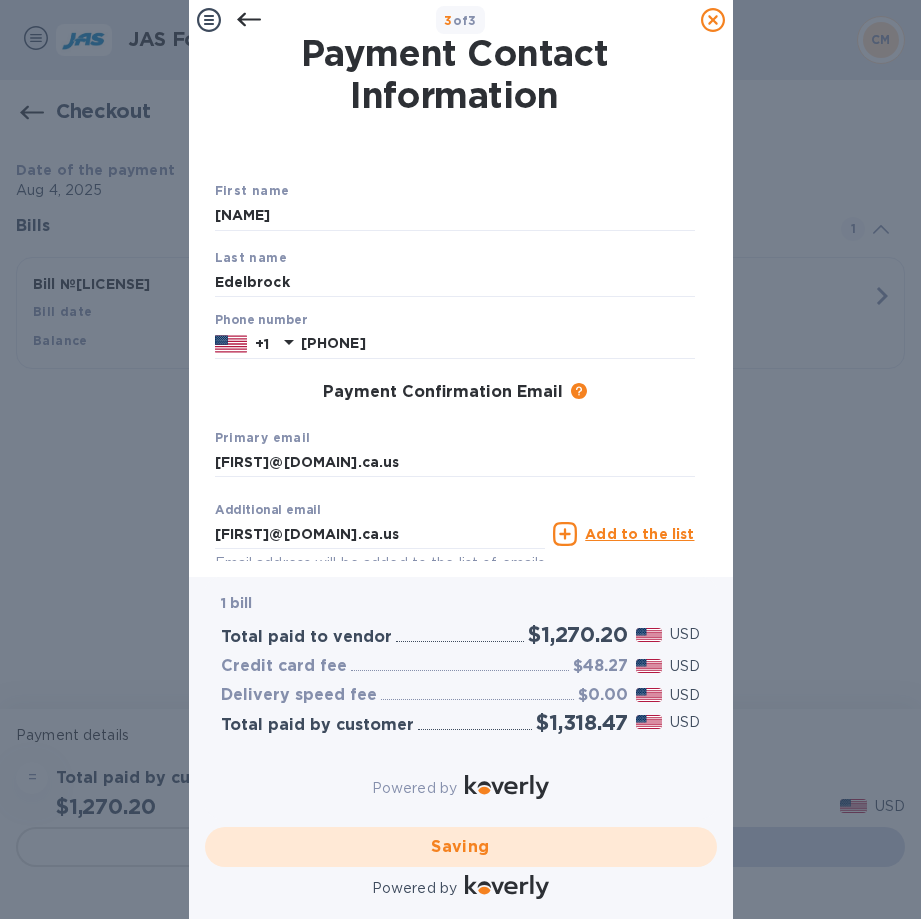 checkbox on "false" 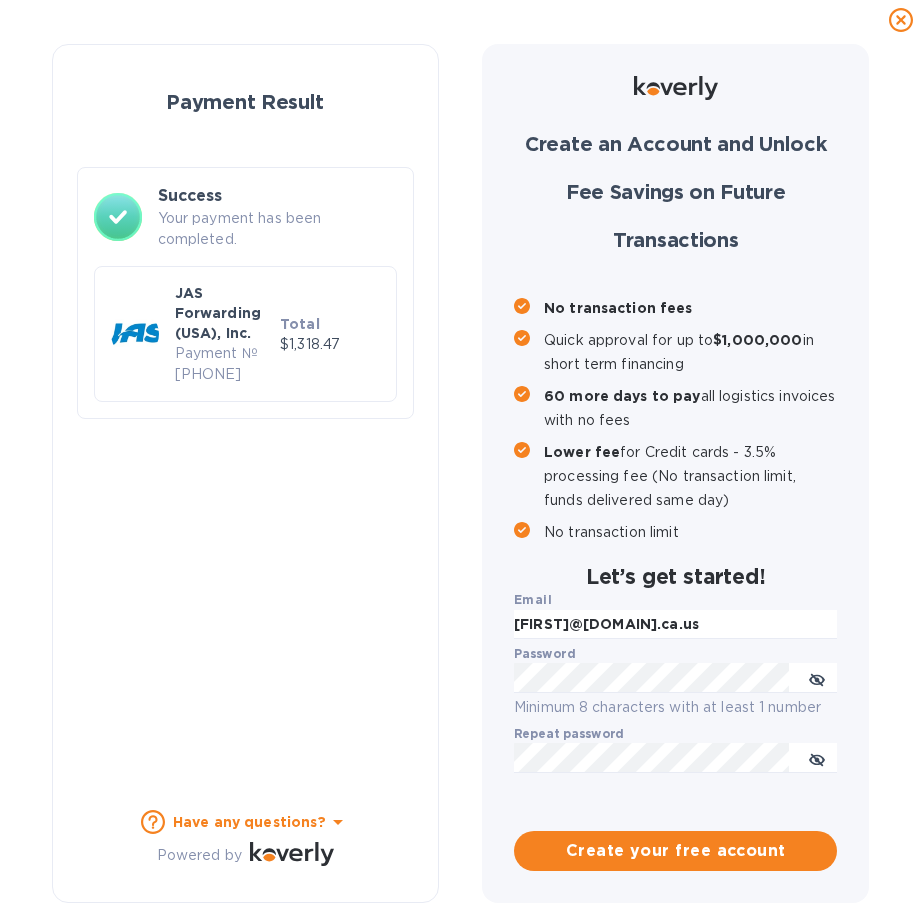 click on "Have any questions?" at bounding box center [249, 822] 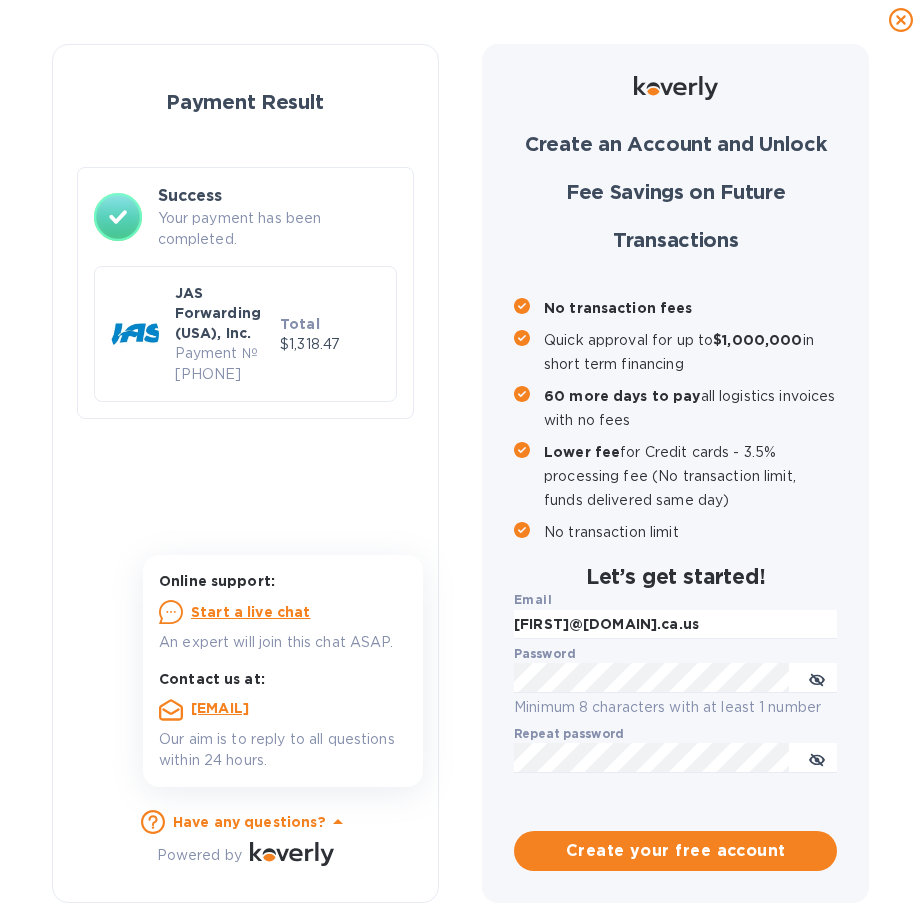 click on "Start a live chat" at bounding box center [251, 612] 